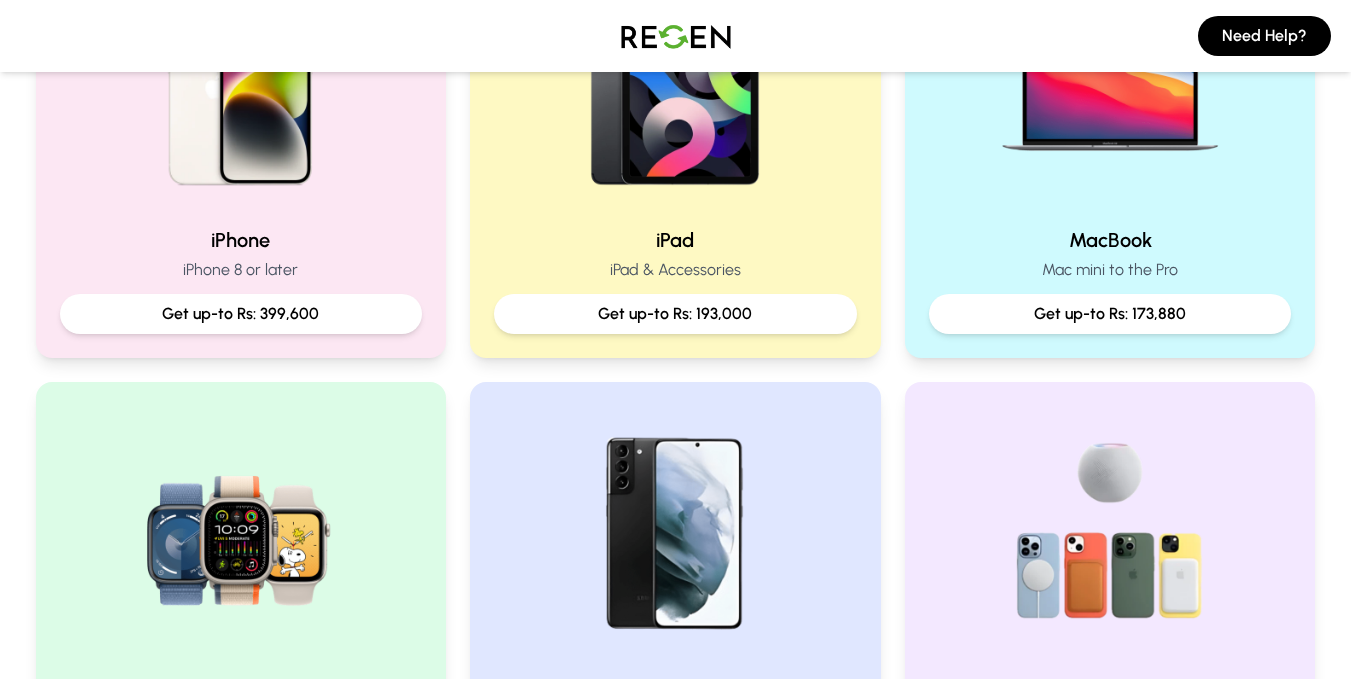 scroll, scrollTop: 596, scrollLeft: 0, axis: vertical 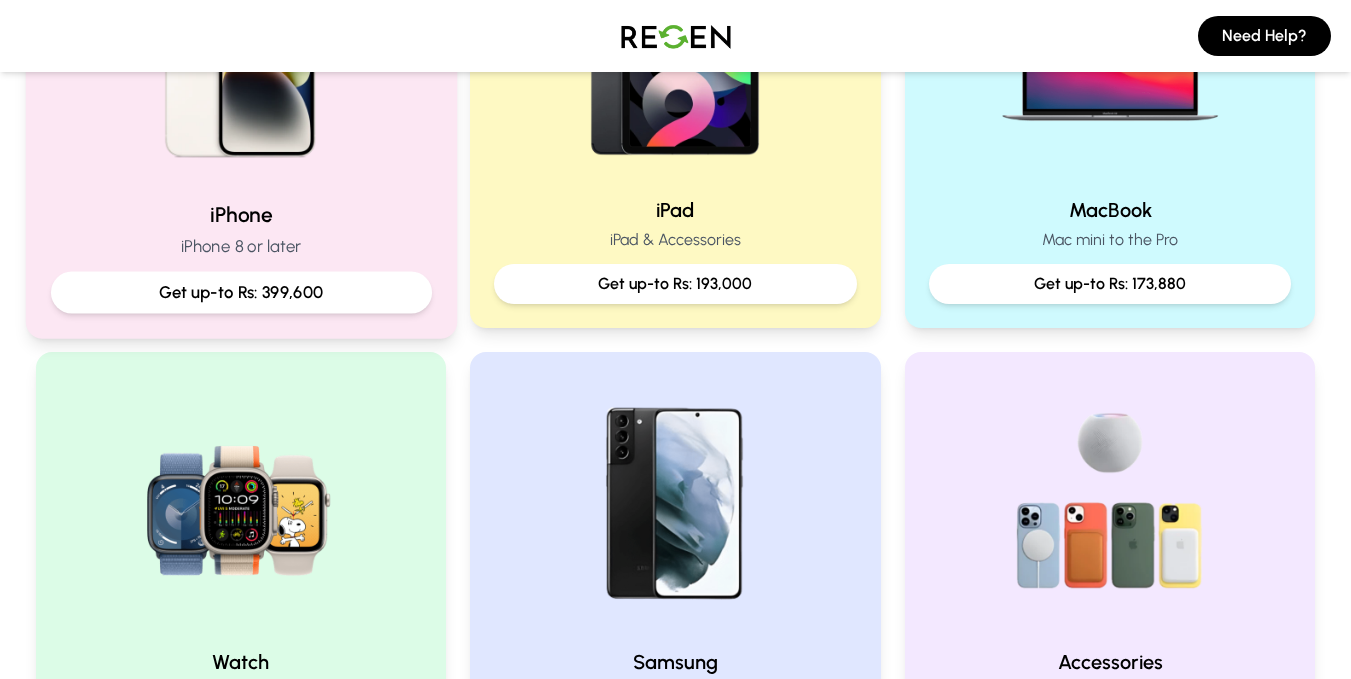 click on "iPhone 8 or later" at bounding box center [240, 246] 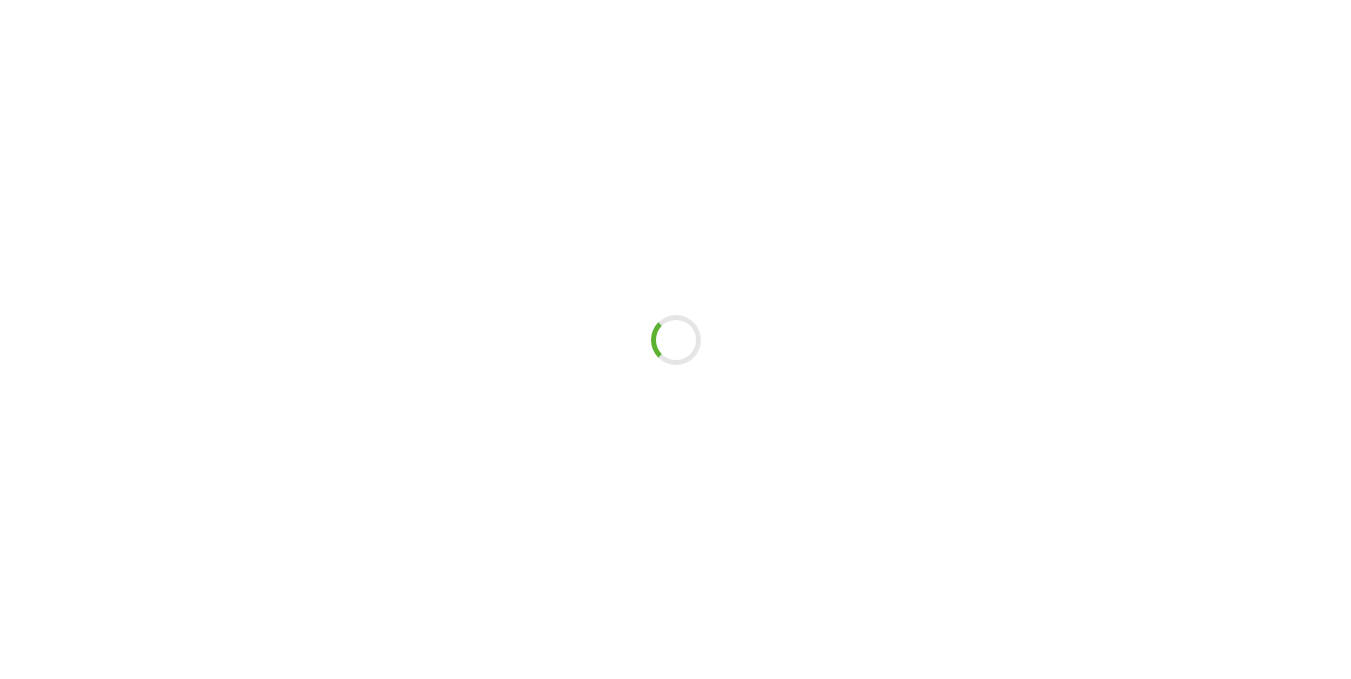 scroll, scrollTop: 0, scrollLeft: 0, axis: both 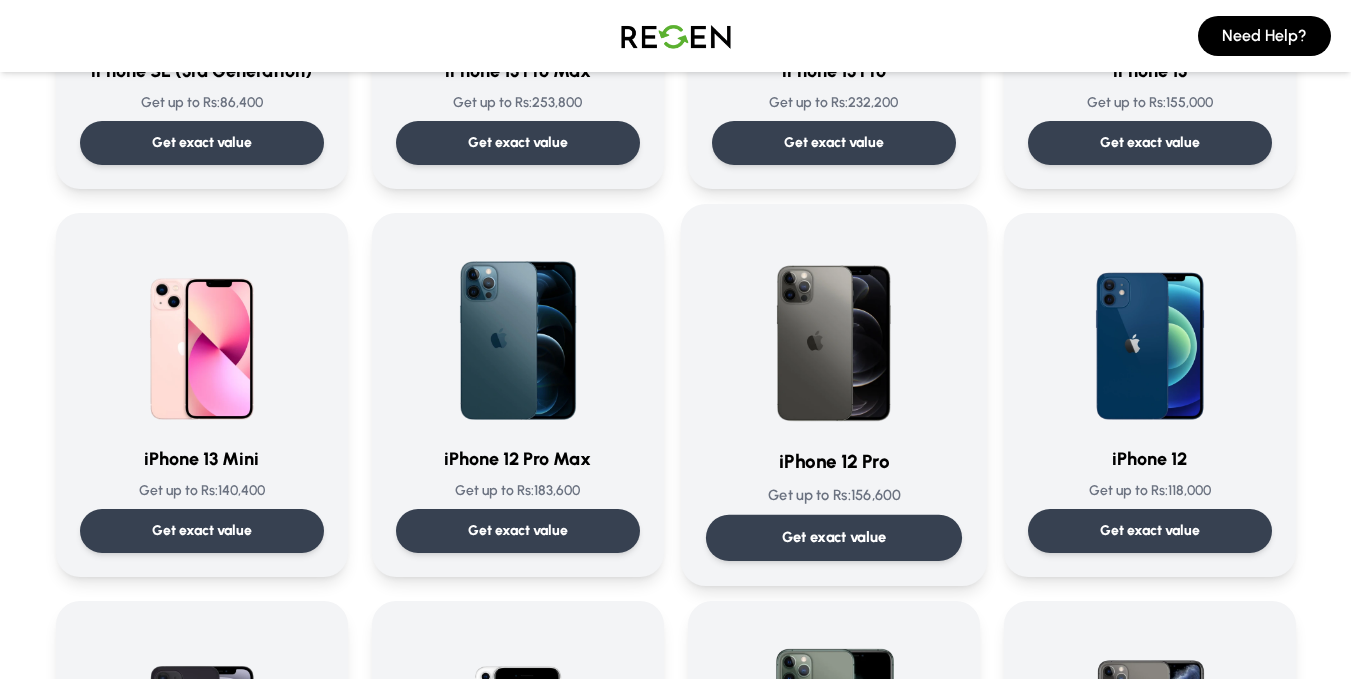 click at bounding box center [833, 330] 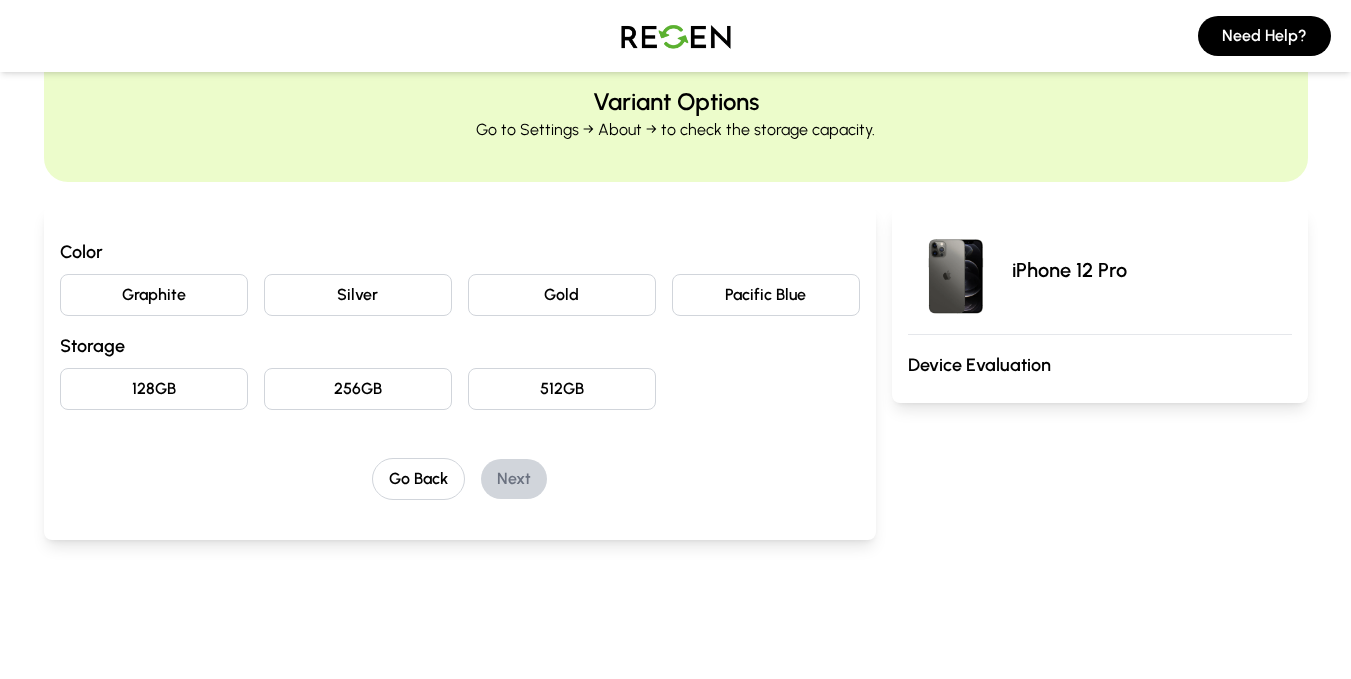 scroll, scrollTop: 73, scrollLeft: 0, axis: vertical 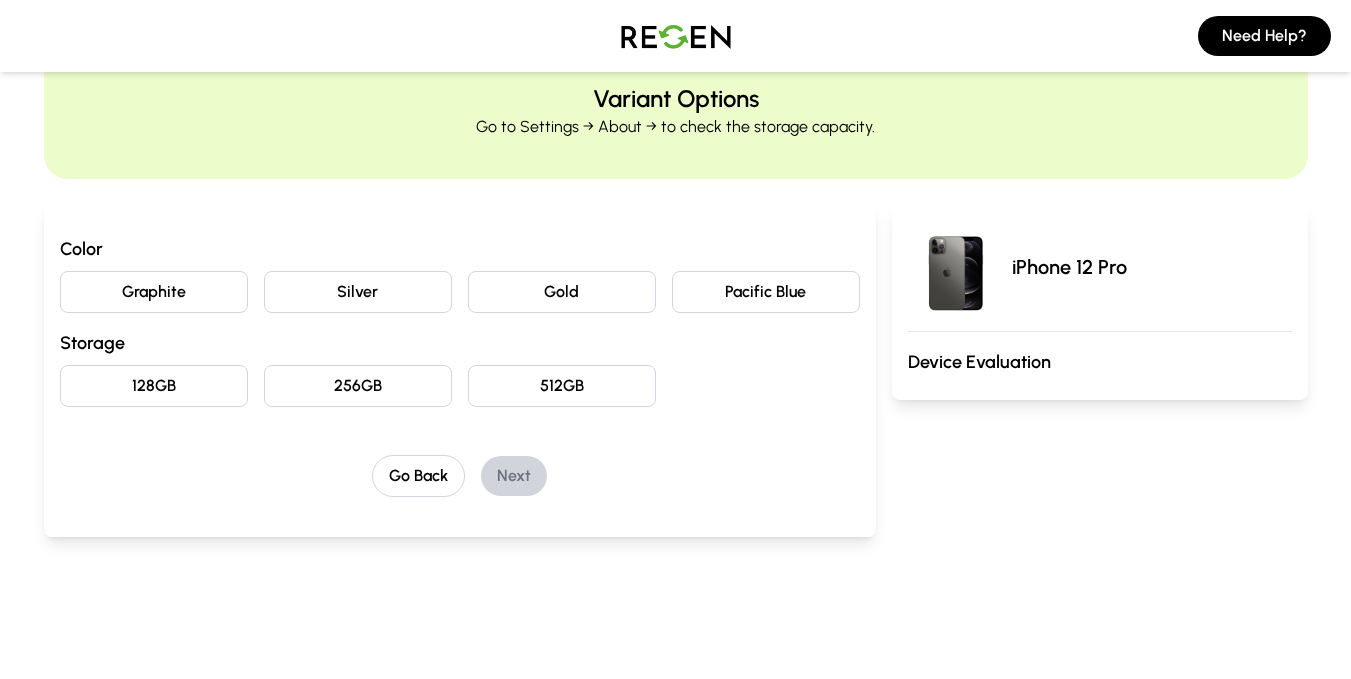 click on "Pacific Blue" at bounding box center (766, 292) 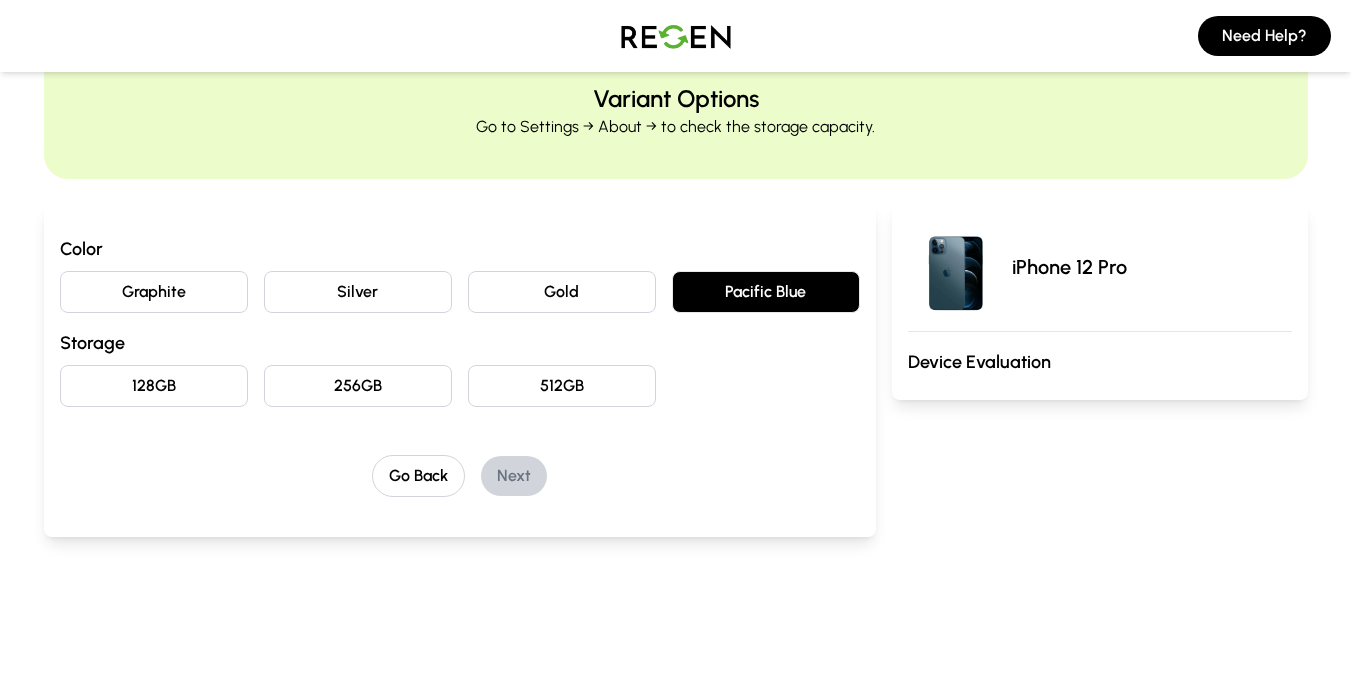 click on "128GB" at bounding box center [154, 386] 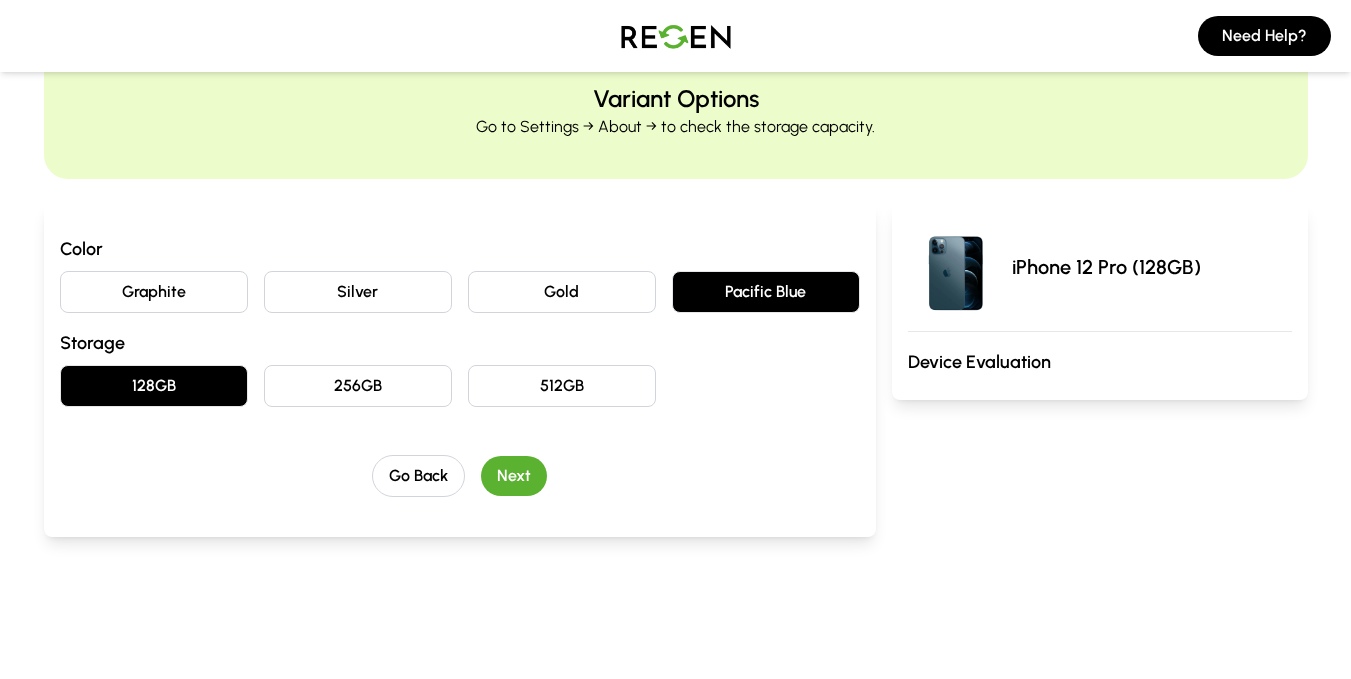 click on "Next" at bounding box center [514, 476] 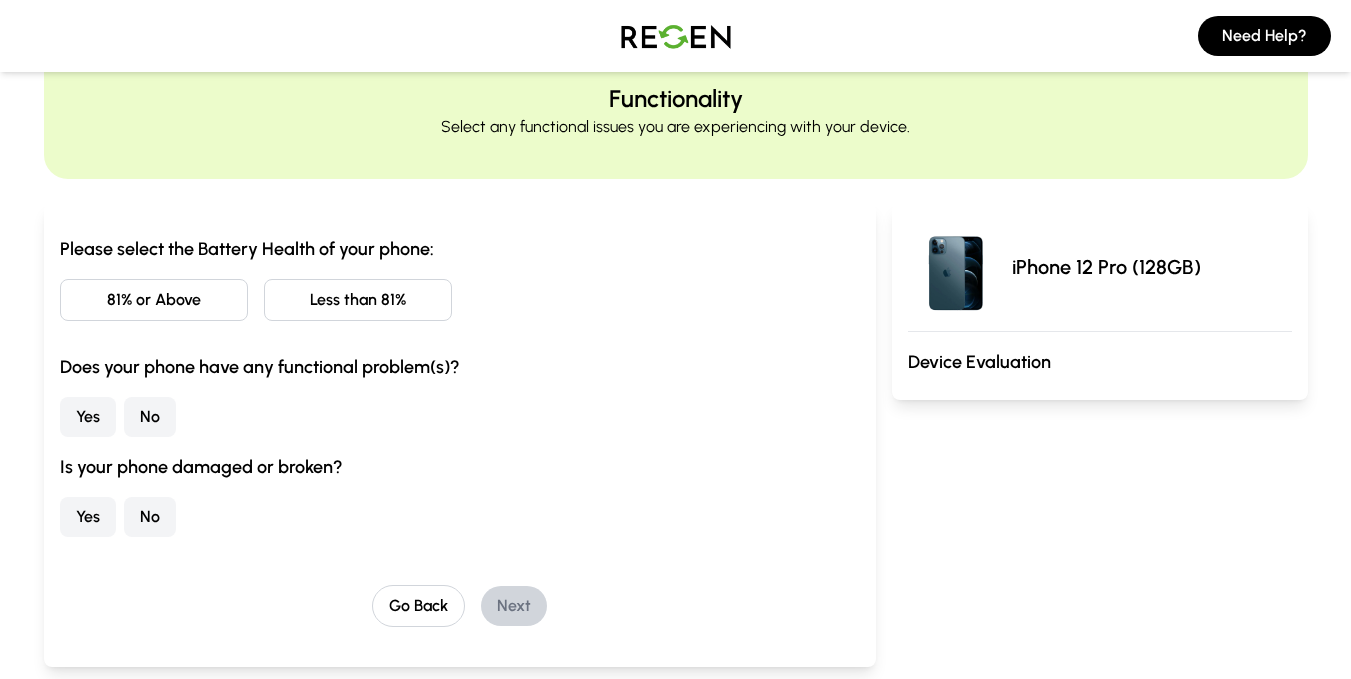 click on "81% or Above" at bounding box center (154, 300) 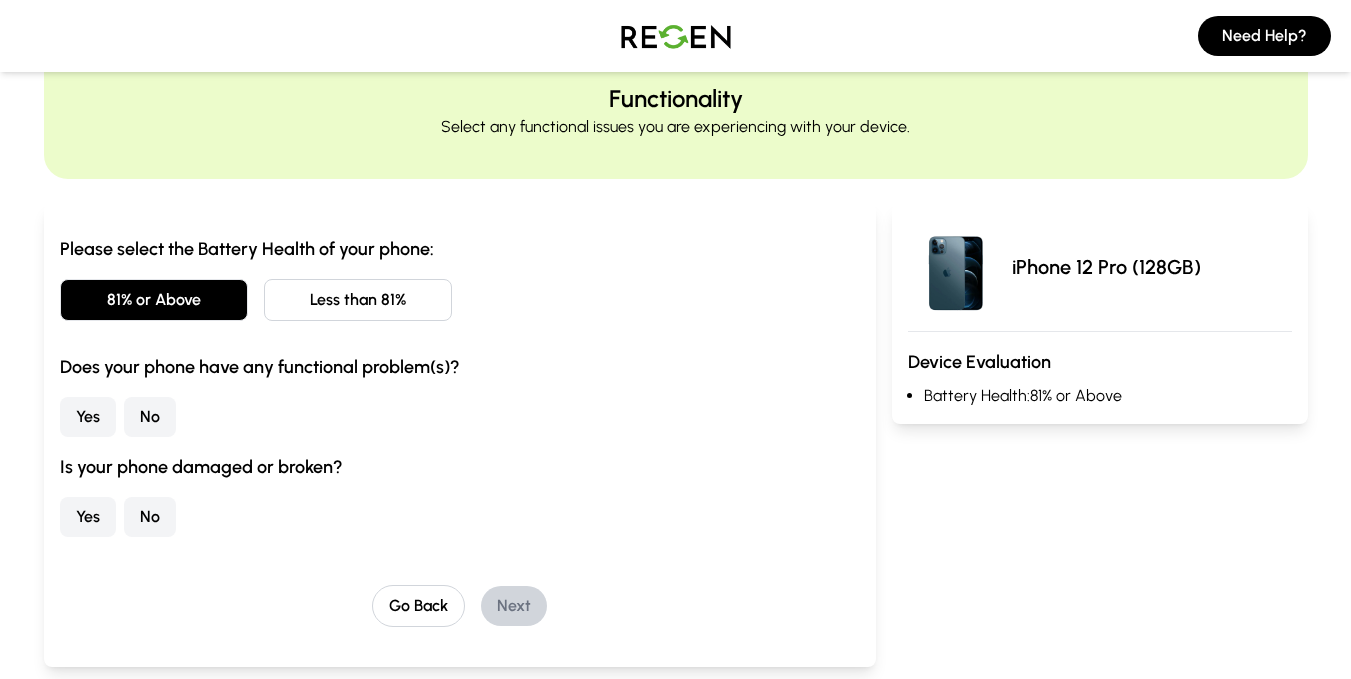 click on "No" at bounding box center [150, 417] 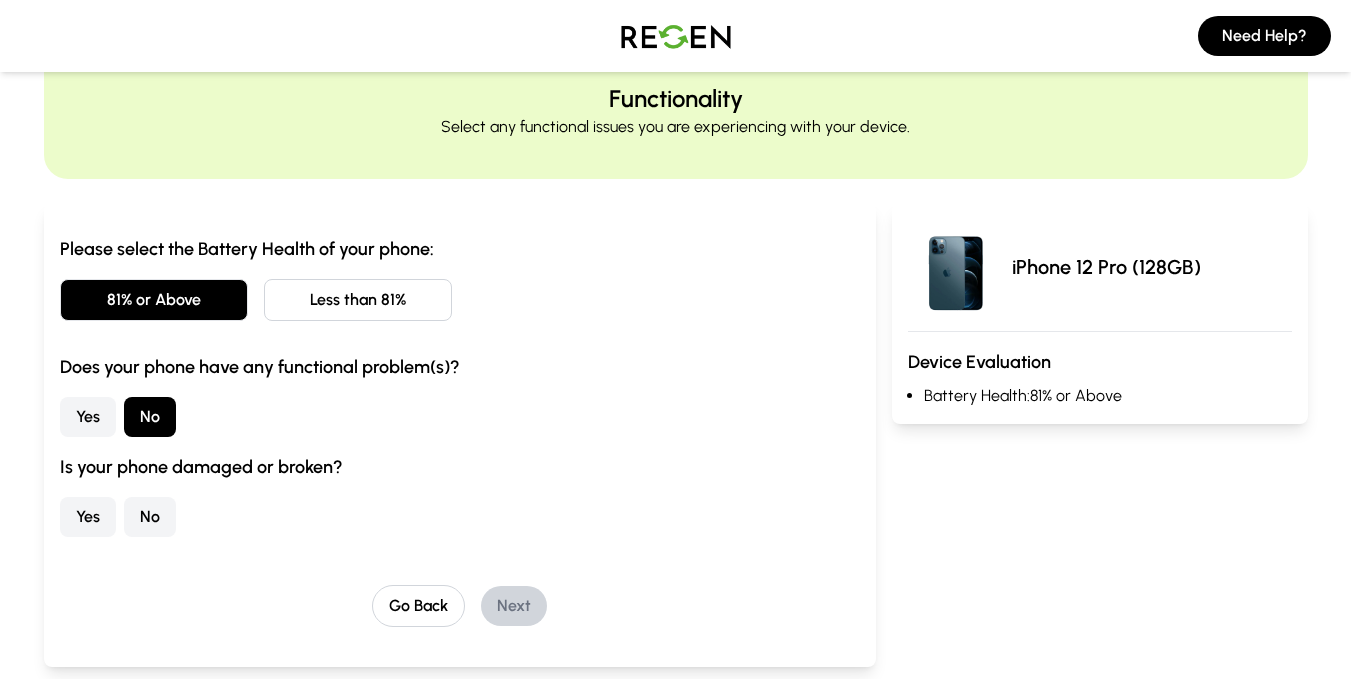 click on "No" at bounding box center (150, 517) 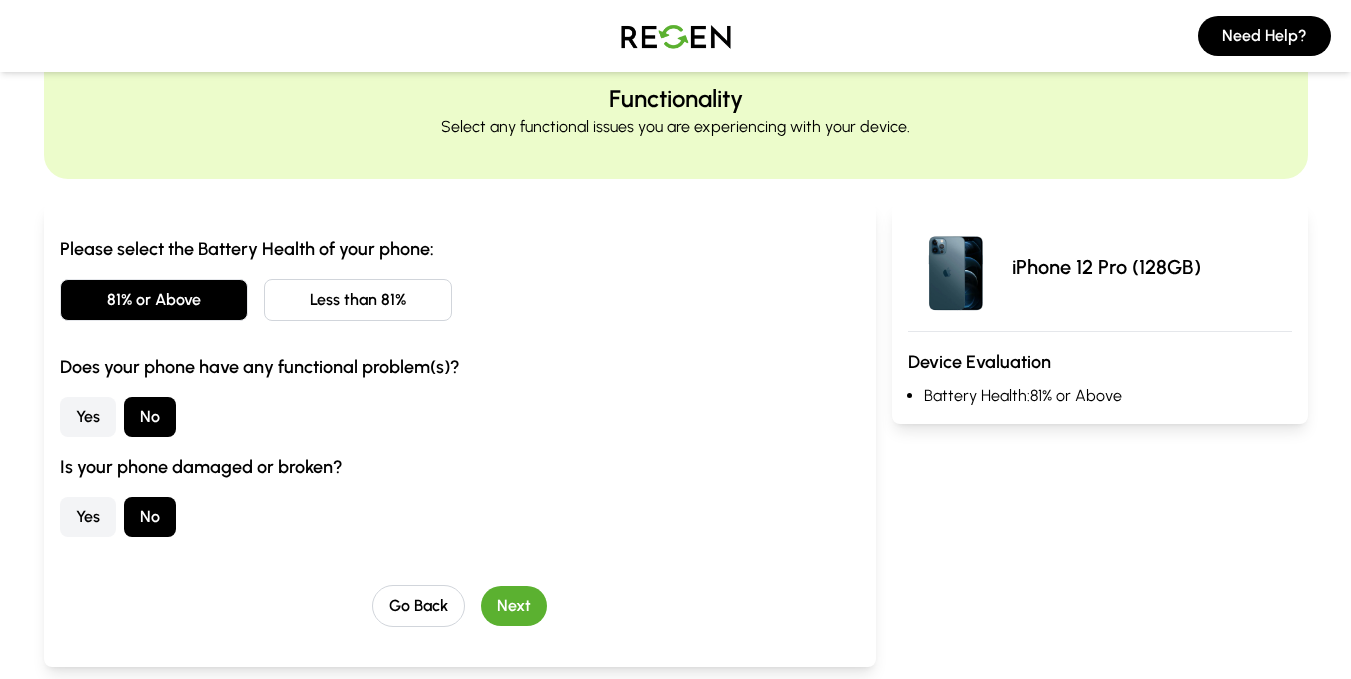 click on "Next" at bounding box center (514, 606) 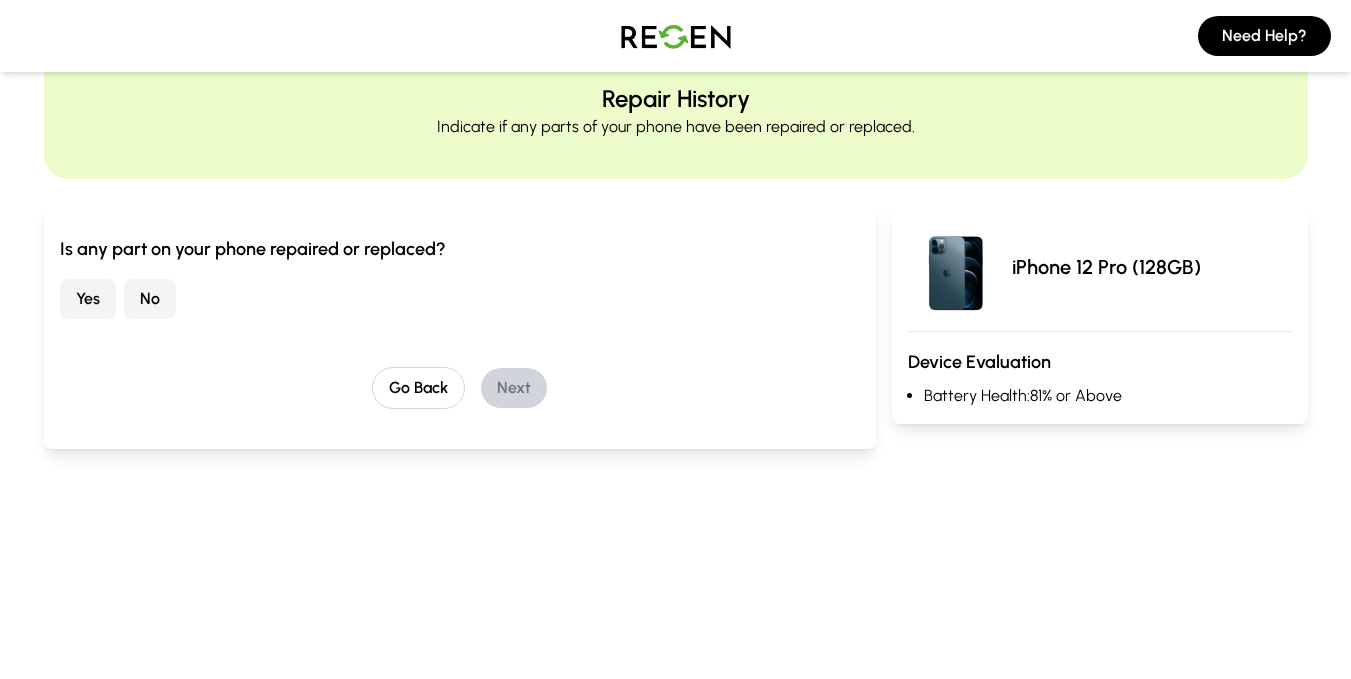 click on "No" at bounding box center [150, 299] 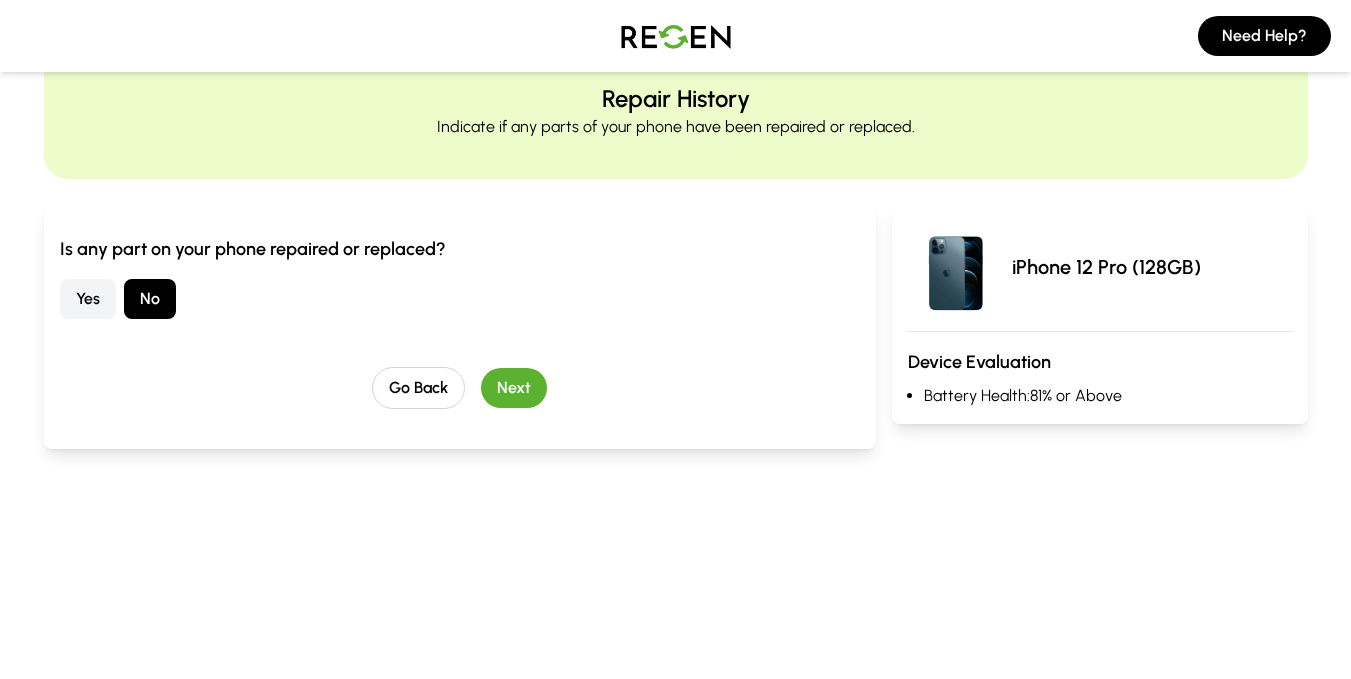 click on "Next" at bounding box center [514, 388] 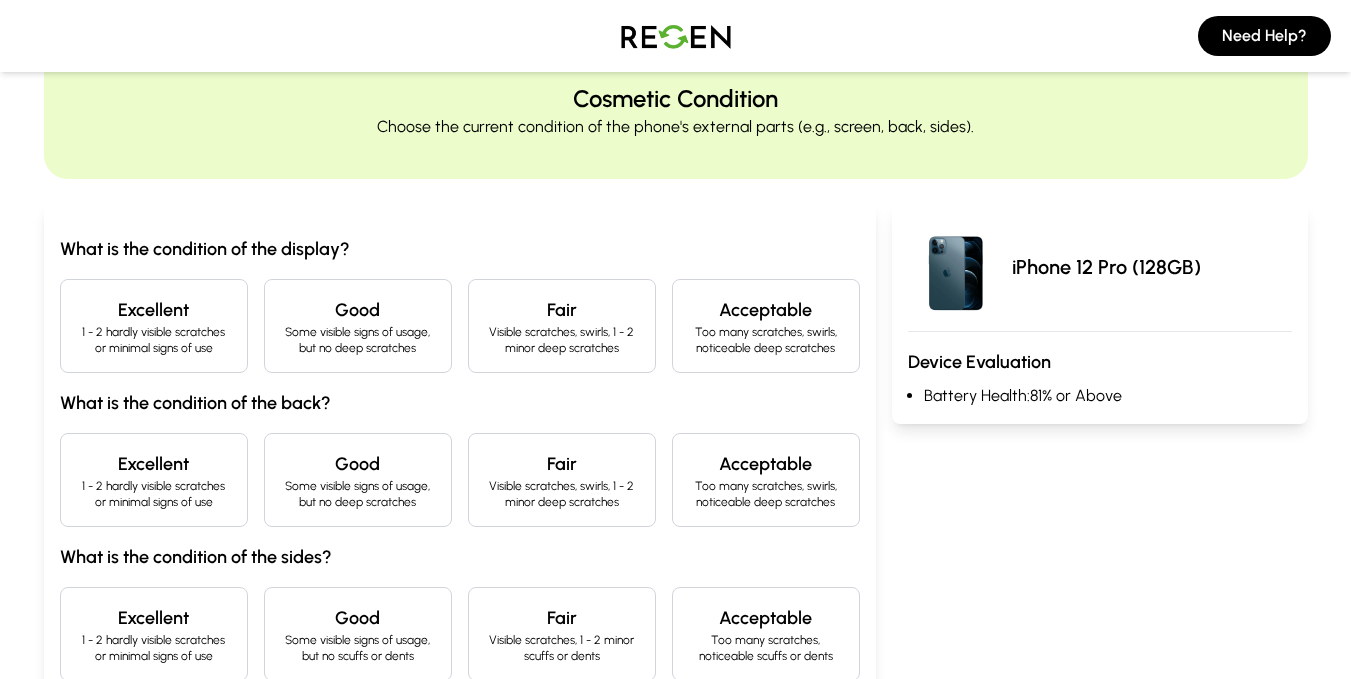 click on "Excellent" at bounding box center [154, 310] 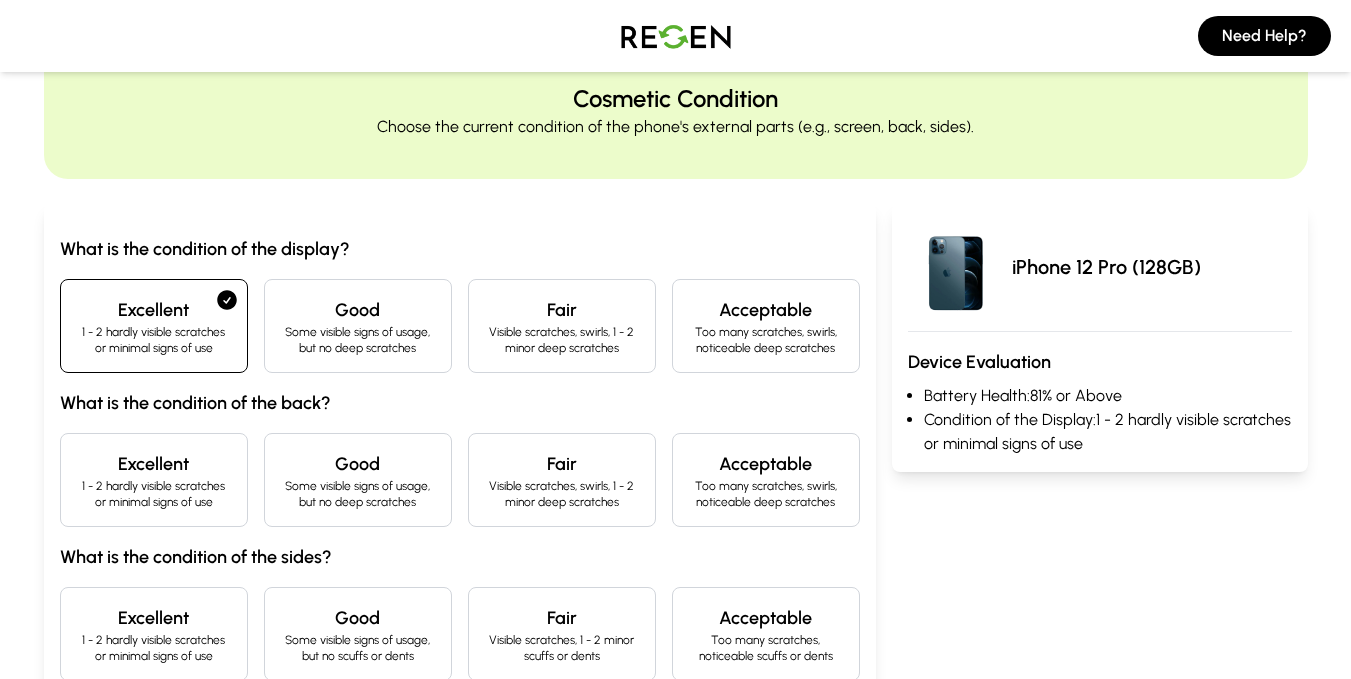 click on "What is the condition of the display? Excellent 1 - 2 hardly visible scratches or minimal signs of use Good Some visible signs of usage, but no deep scratches Fair Visible scratches, swirls, 1 - 2 minor deep scratches Acceptable Too many scratches, swirls, noticeable deep scratches What is the condition of the back? Excellent 1 - 2 hardly visible scratches or minimal signs of use Good Some visible signs of usage, but no deep scratches Fair Visible scratches, swirls, 1 - 2 minor deep scratches Acceptable Too many scratches, swirls, noticeable deep scratches What is the condition of the sides? Excellent 1 - 2 hardly visible scratches or minimal signs of use Good Some visible signs of usage, but no scuffs or dents Fair Visible scratches, 1 - 2 minor scuffs or dents Acceptable Too many scratches, noticeable scuffs or dents" at bounding box center (460, 458) 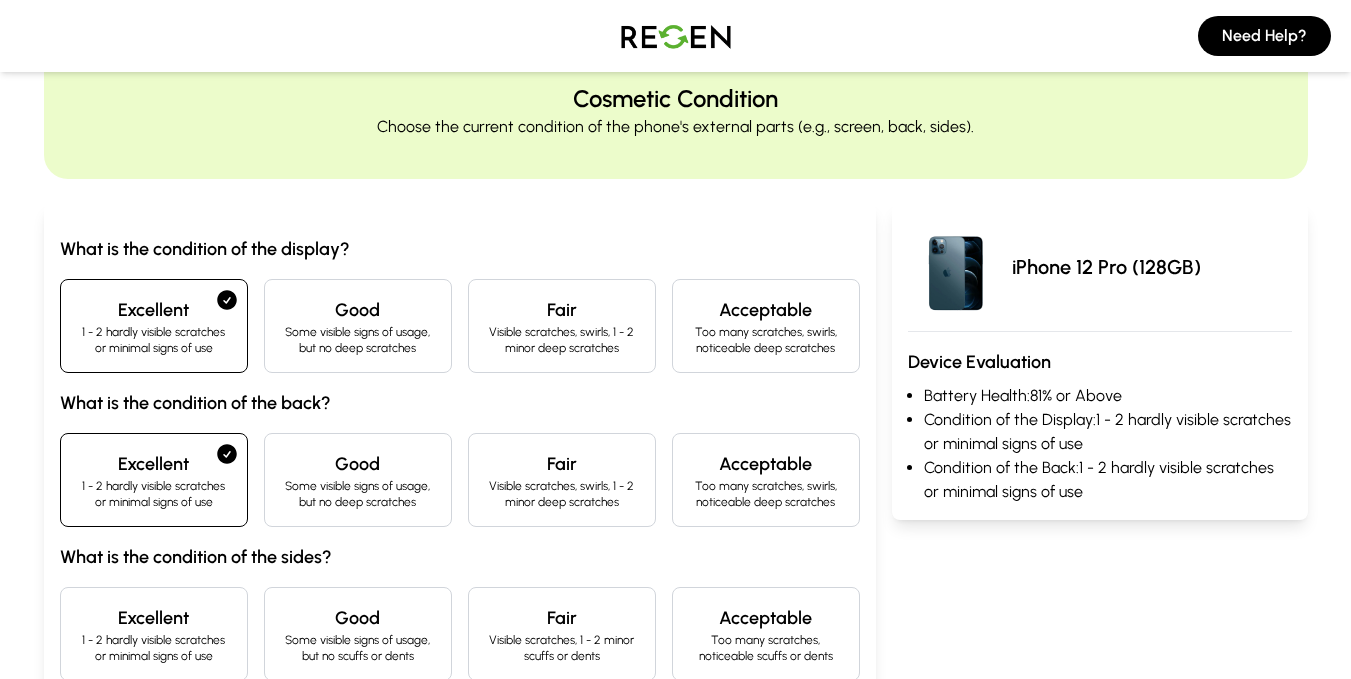 click on "Excellent" at bounding box center (154, 618) 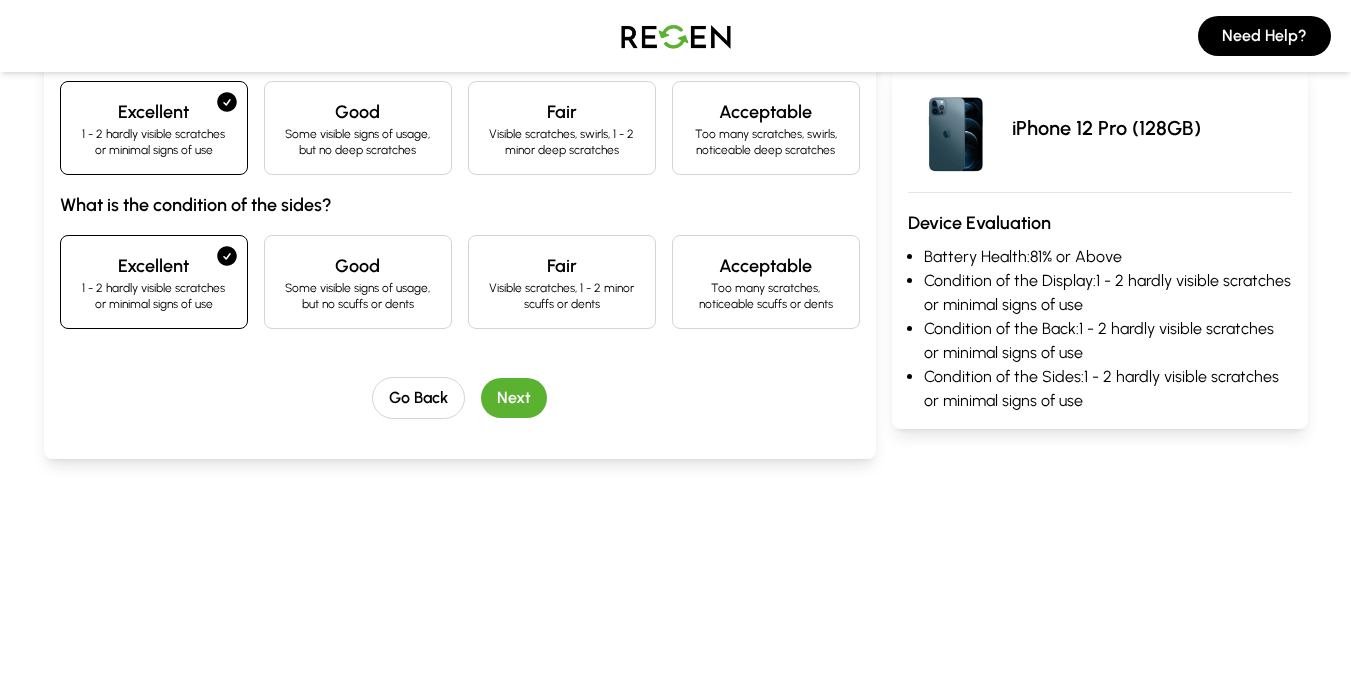 scroll, scrollTop: 442, scrollLeft: 0, axis: vertical 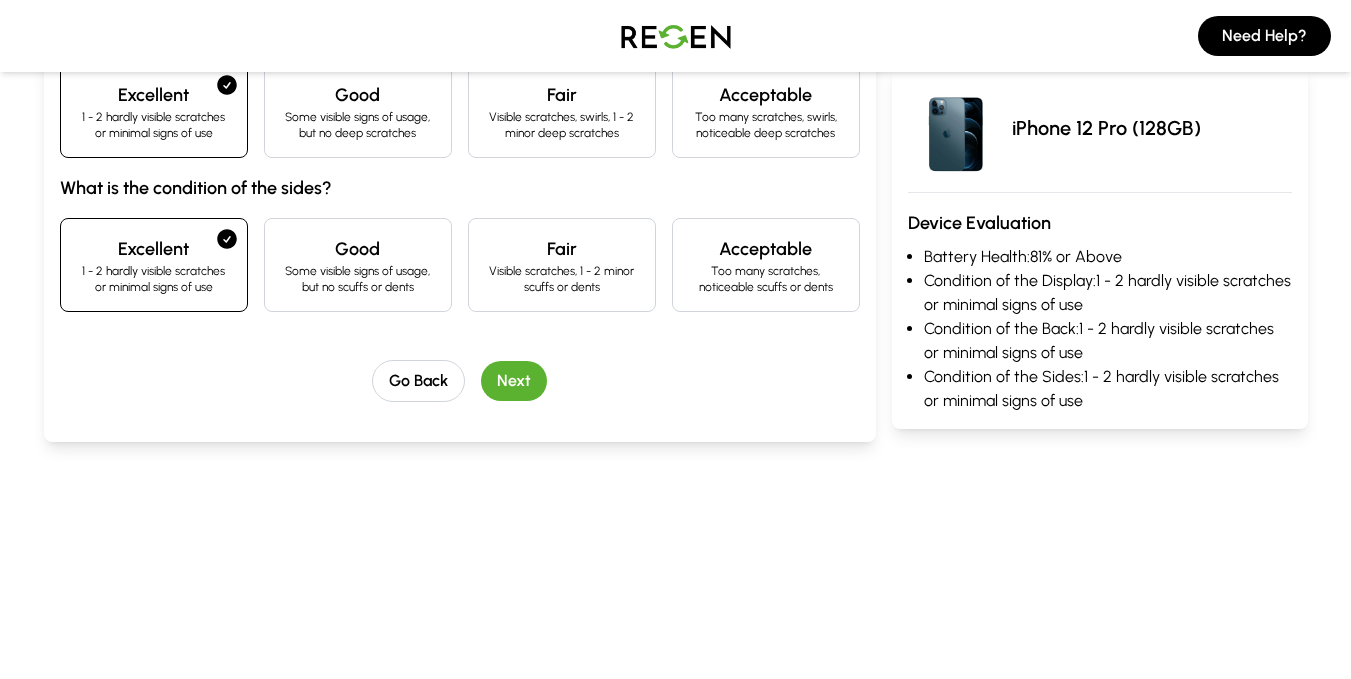 click on "Next" at bounding box center (514, 381) 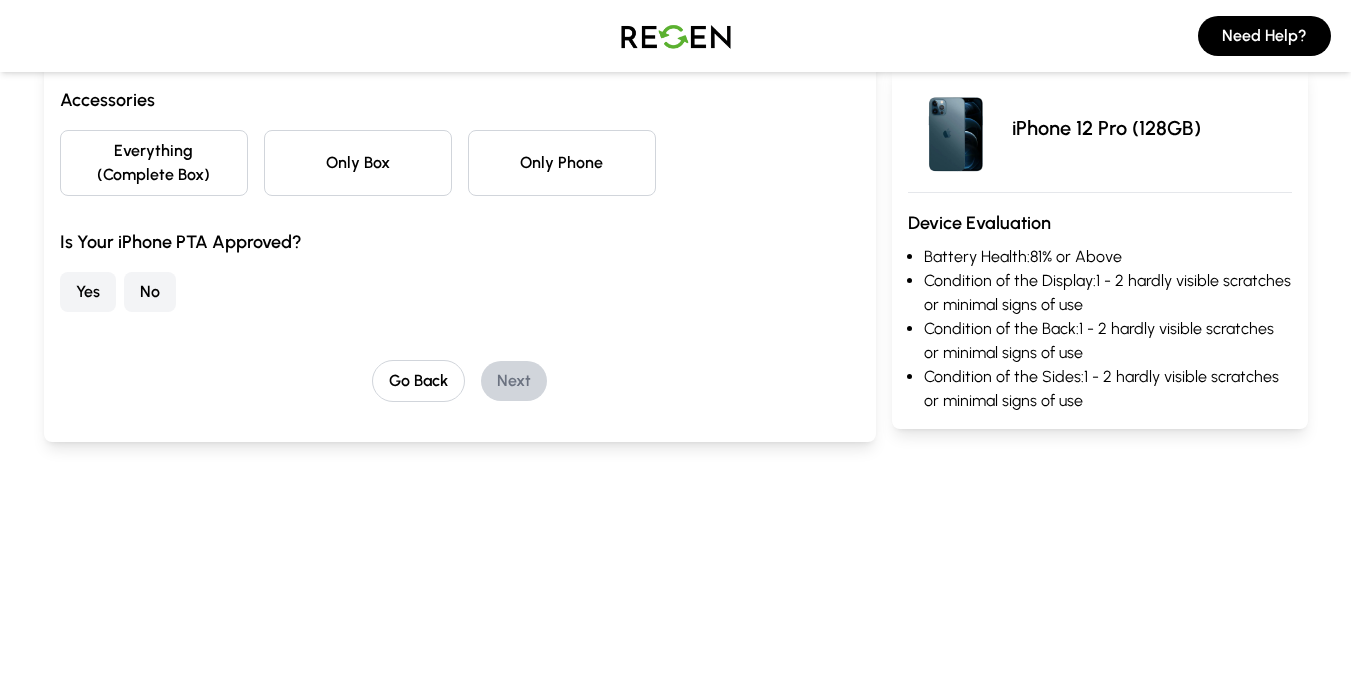 click on "Only Phone" at bounding box center [562, 163] 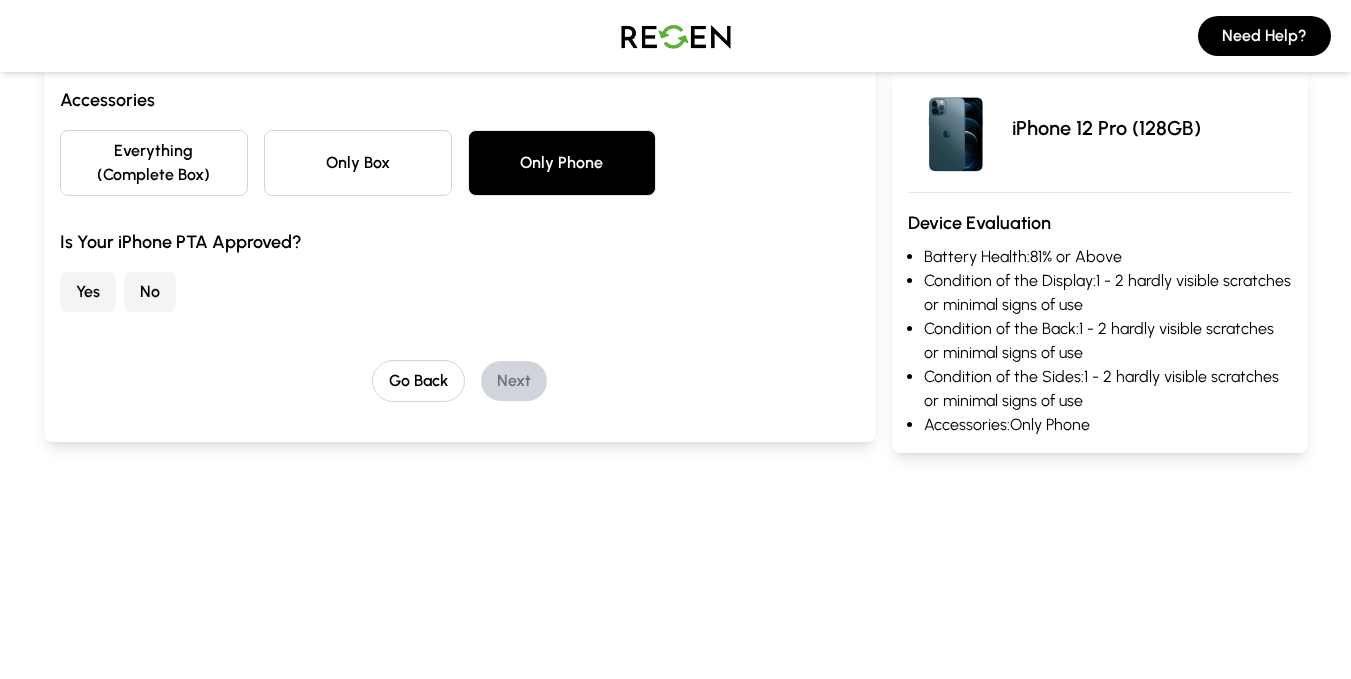 click on "No" at bounding box center [150, 292] 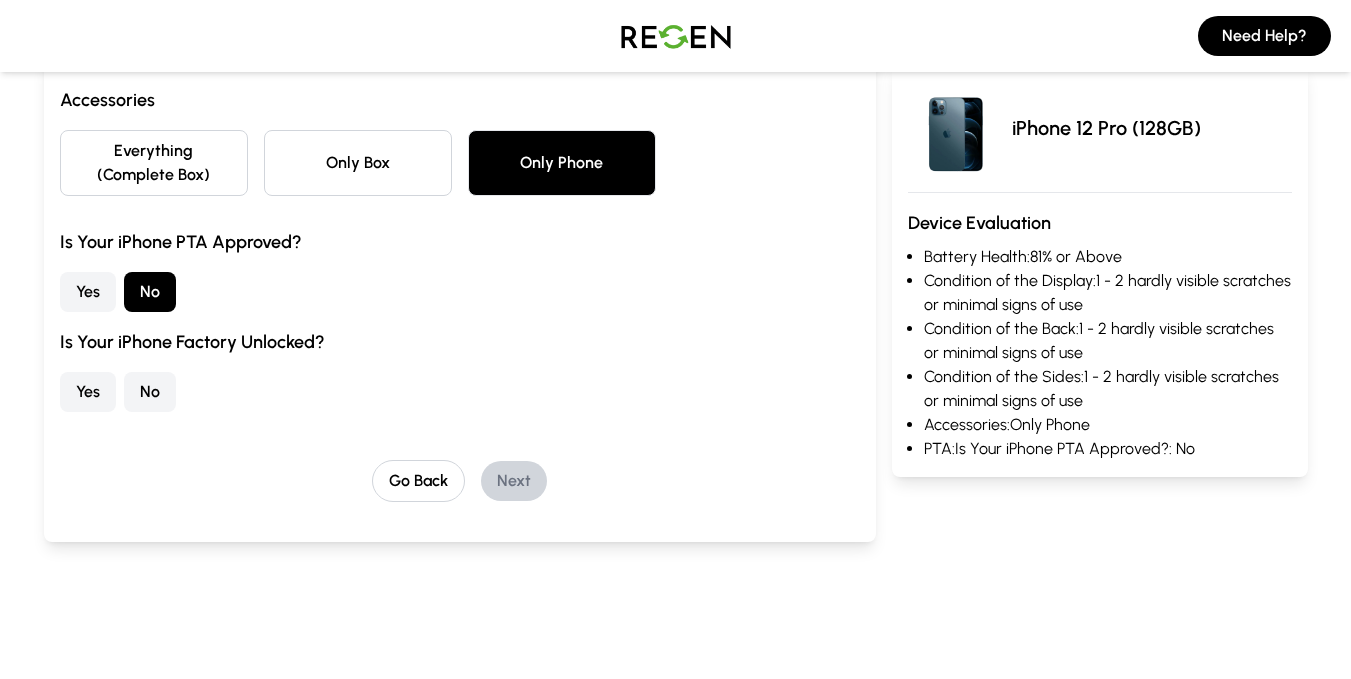 click on "No" at bounding box center (150, 392) 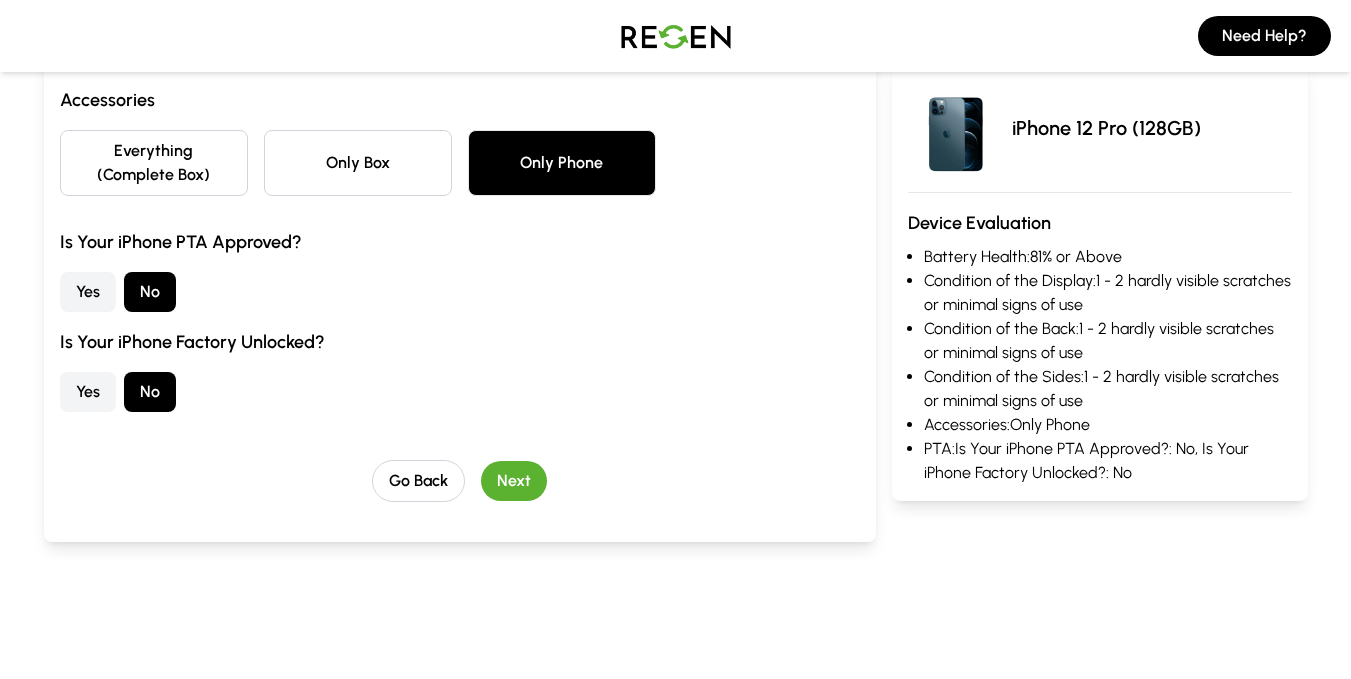 click on "Next" at bounding box center [514, 481] 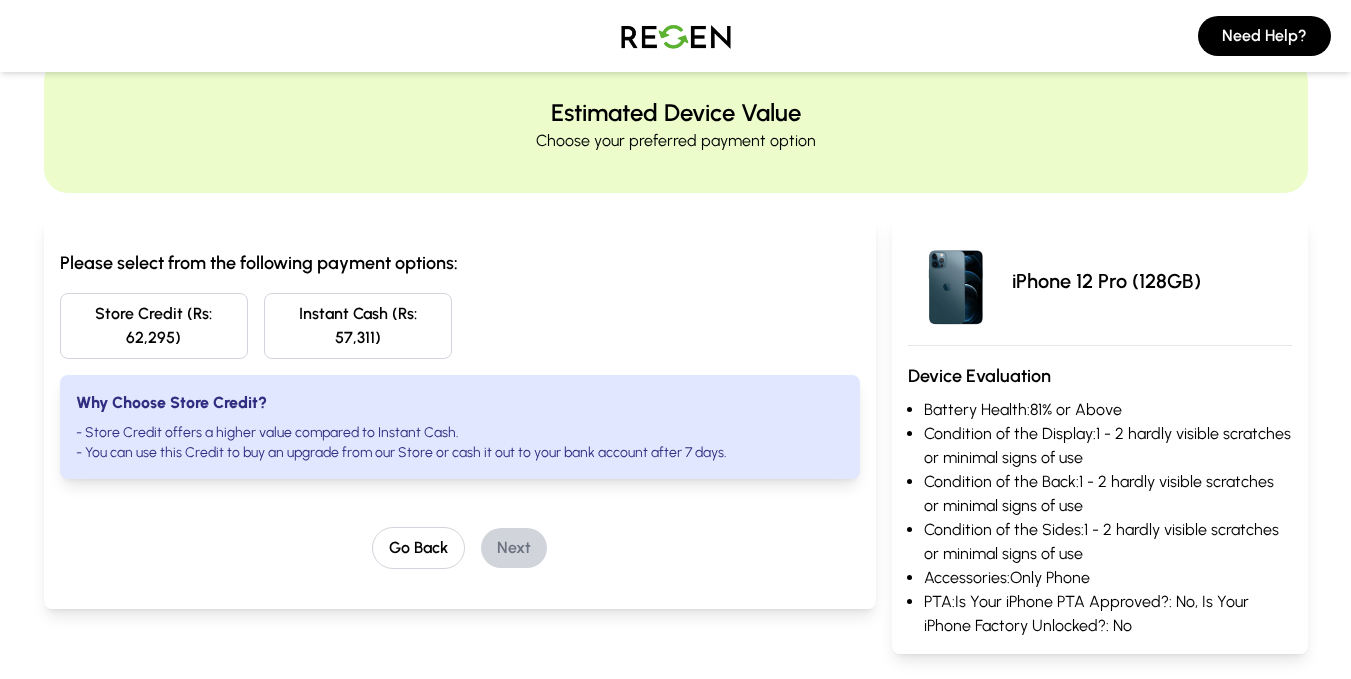 scroll, scrollTop: 56, scrollLeft: 0, axis: vertical 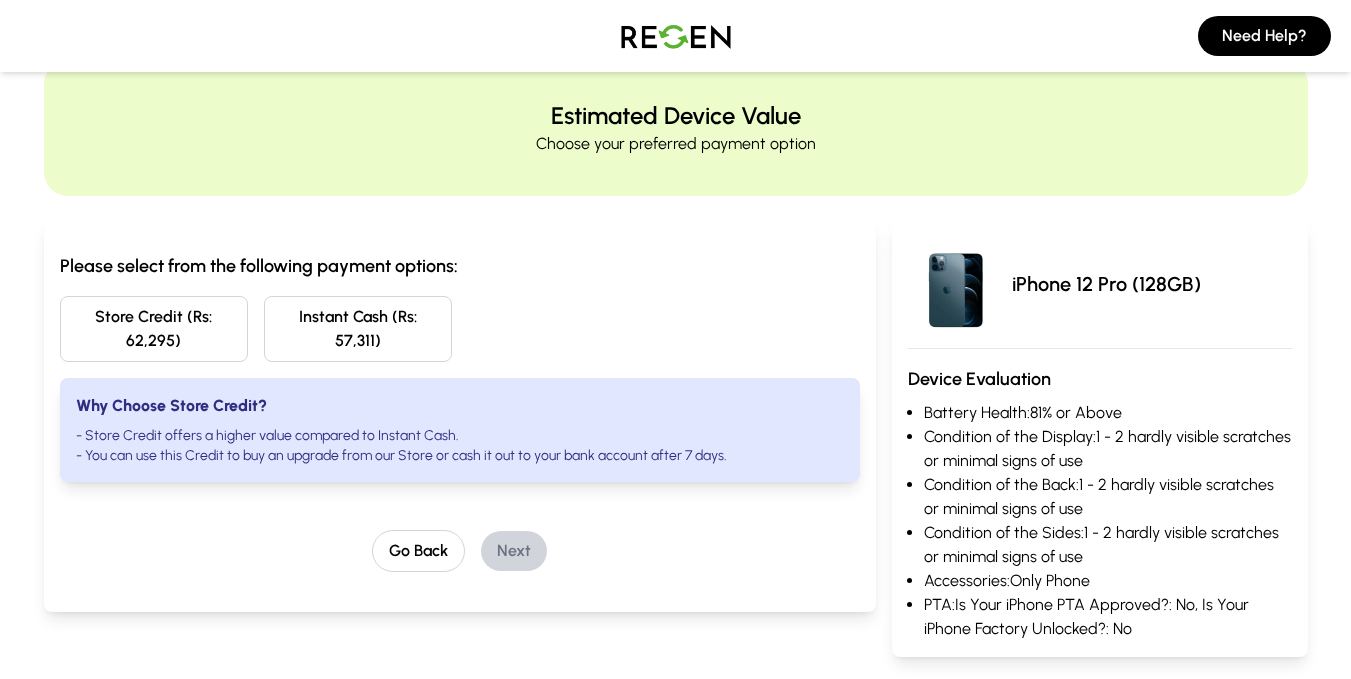 click on "Instant Cash (Rs: 57,311)" at bounding box center [358, 329] 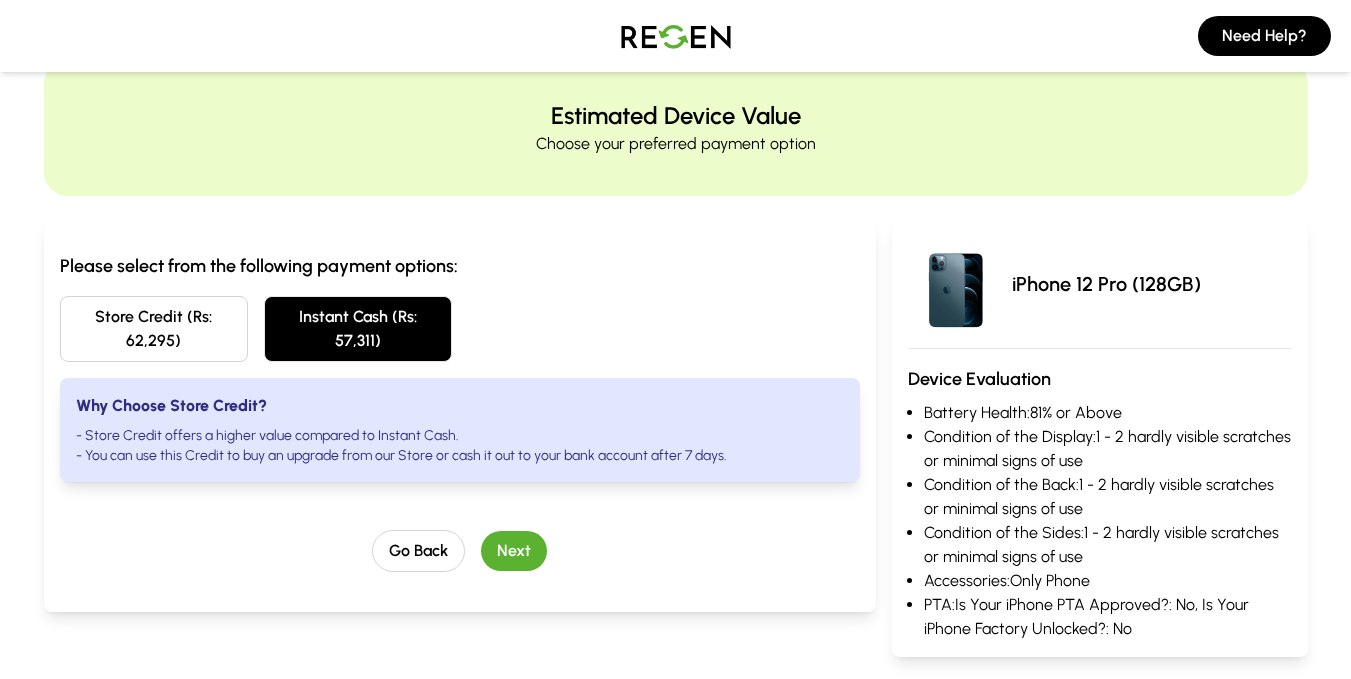 click on "Store Credit (Rs: 62,295)" at bounding box center (154, 329) 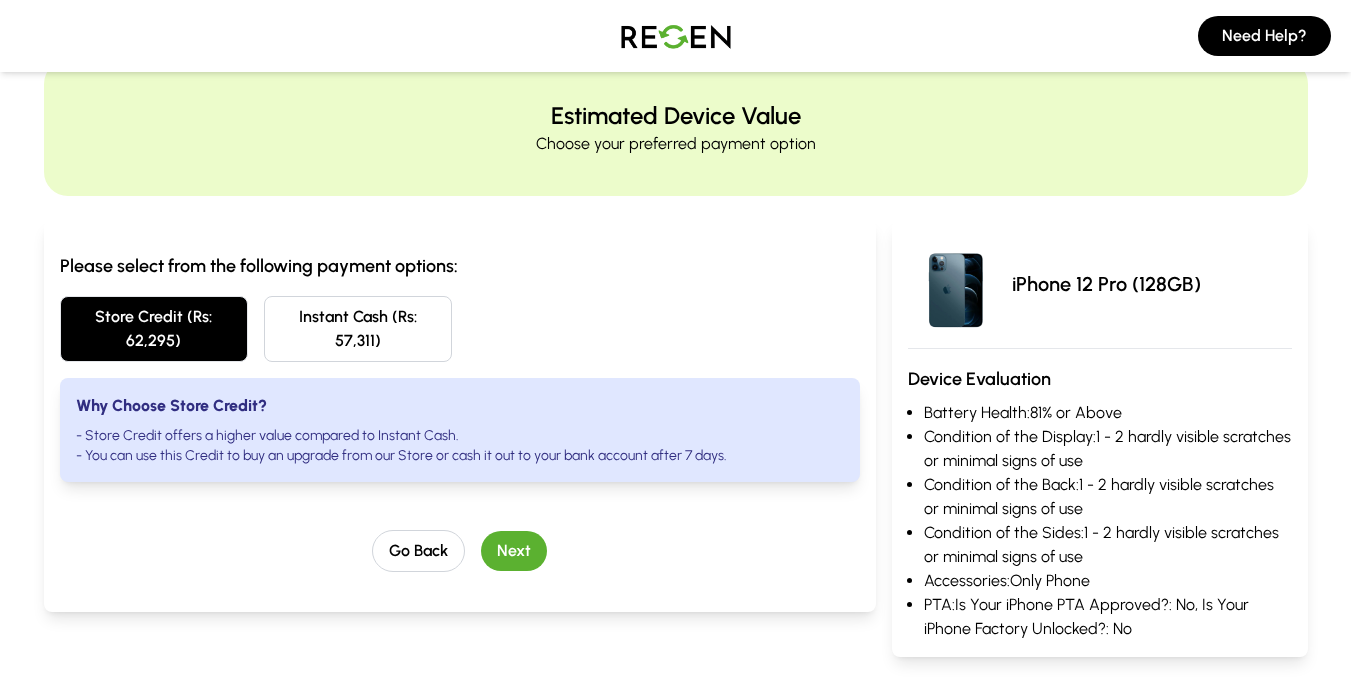 click on "Next" at bounding box center (514, 551) 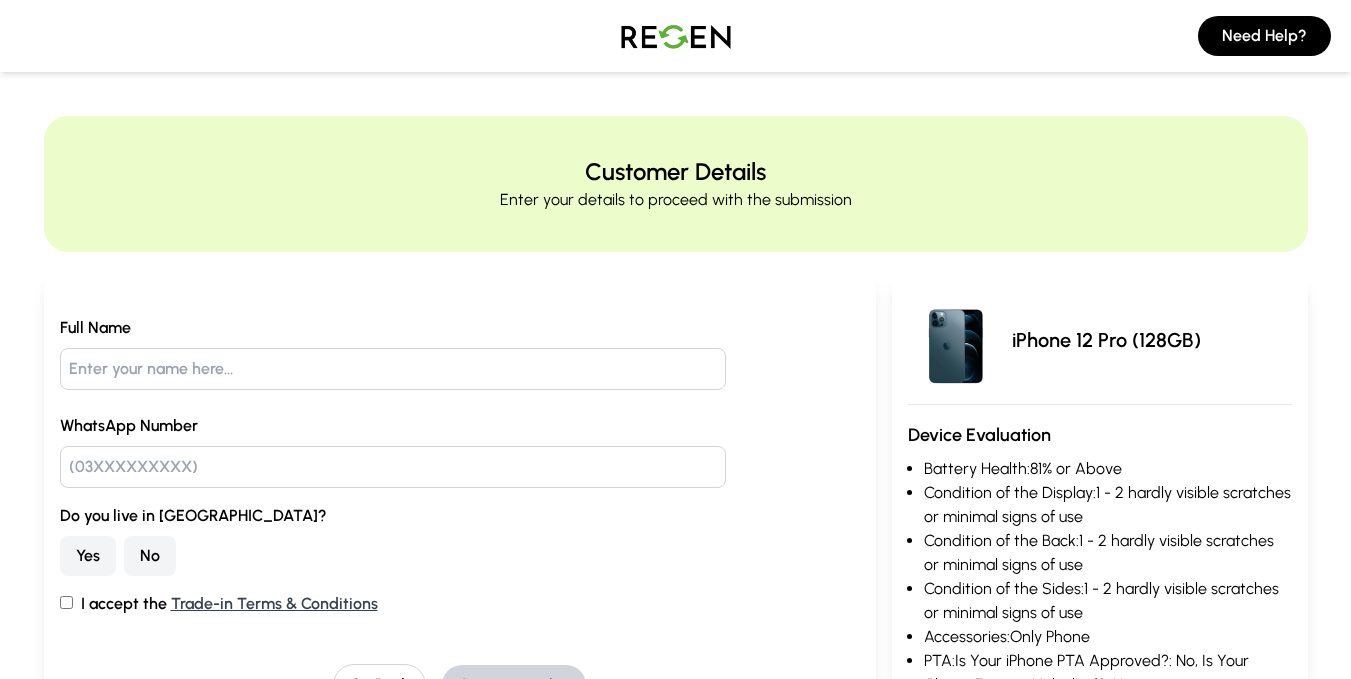 click on "No" at bounding box center (150, 556) 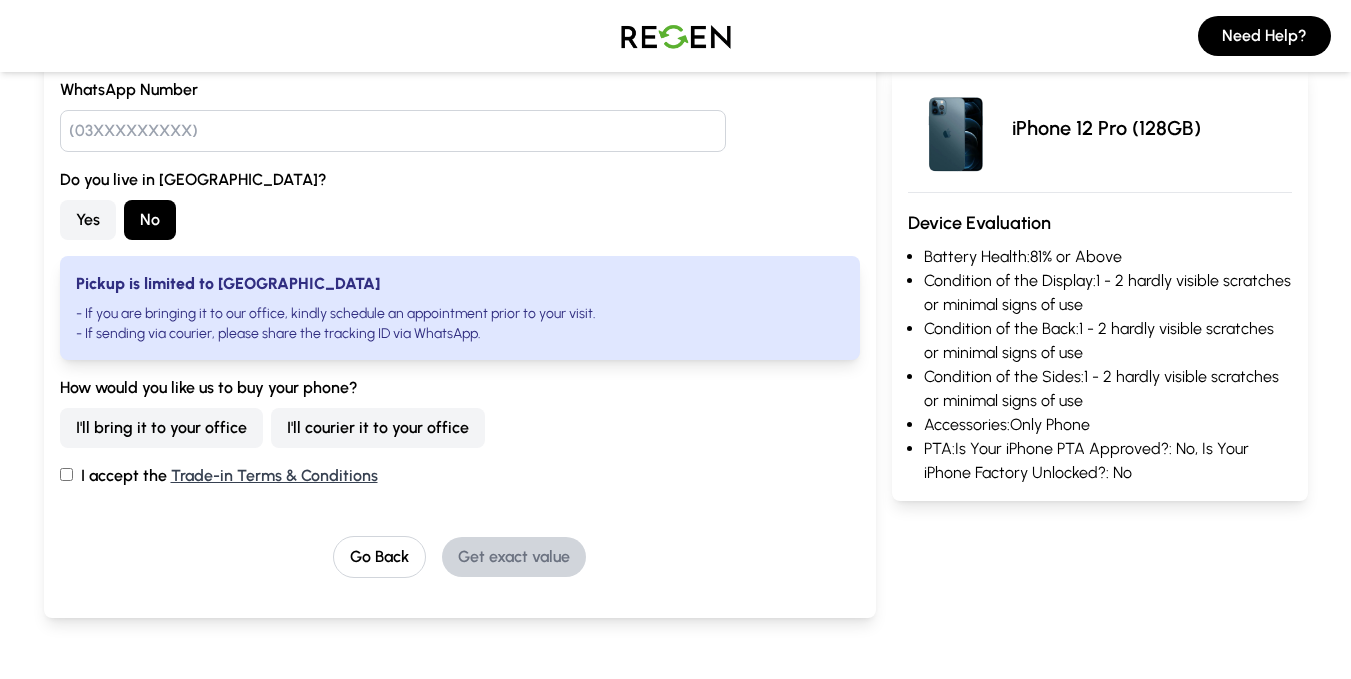 scroll, scrollTop: 343, scrollLeft: 0, axis: vertical 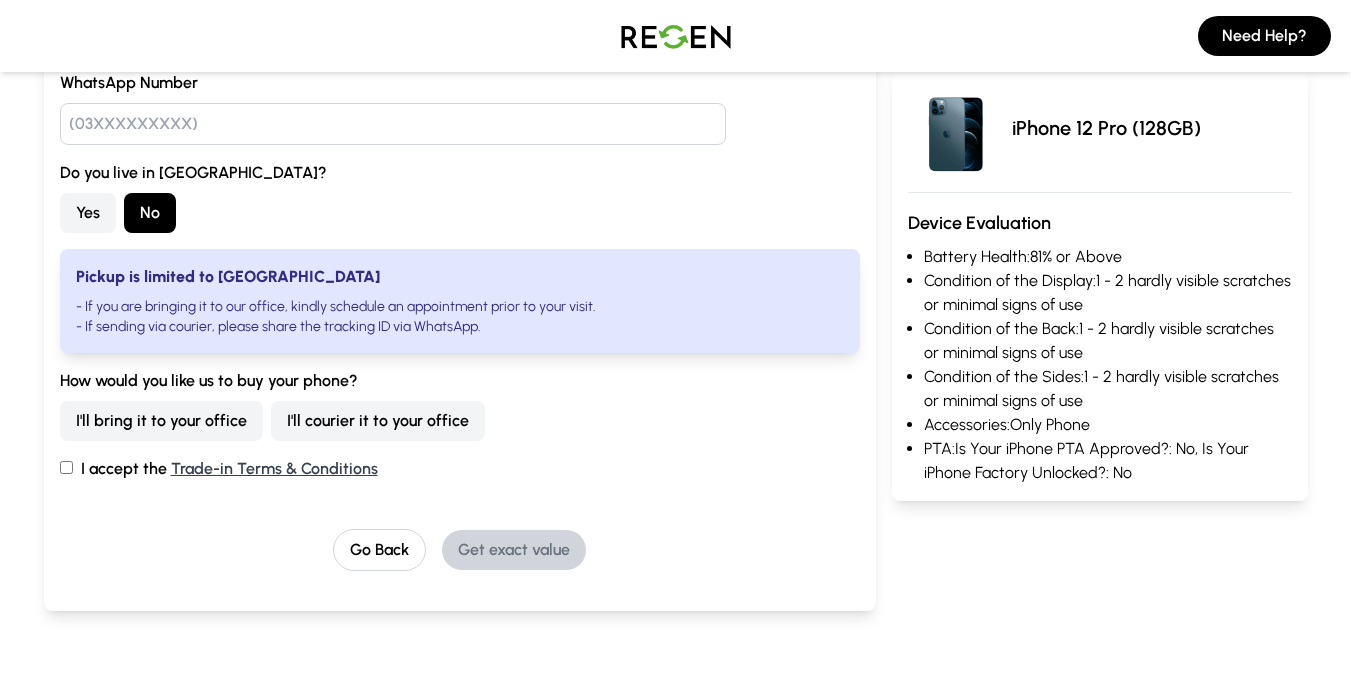 click on "I'll bring it to your office" at bounding box center (161, 421) 